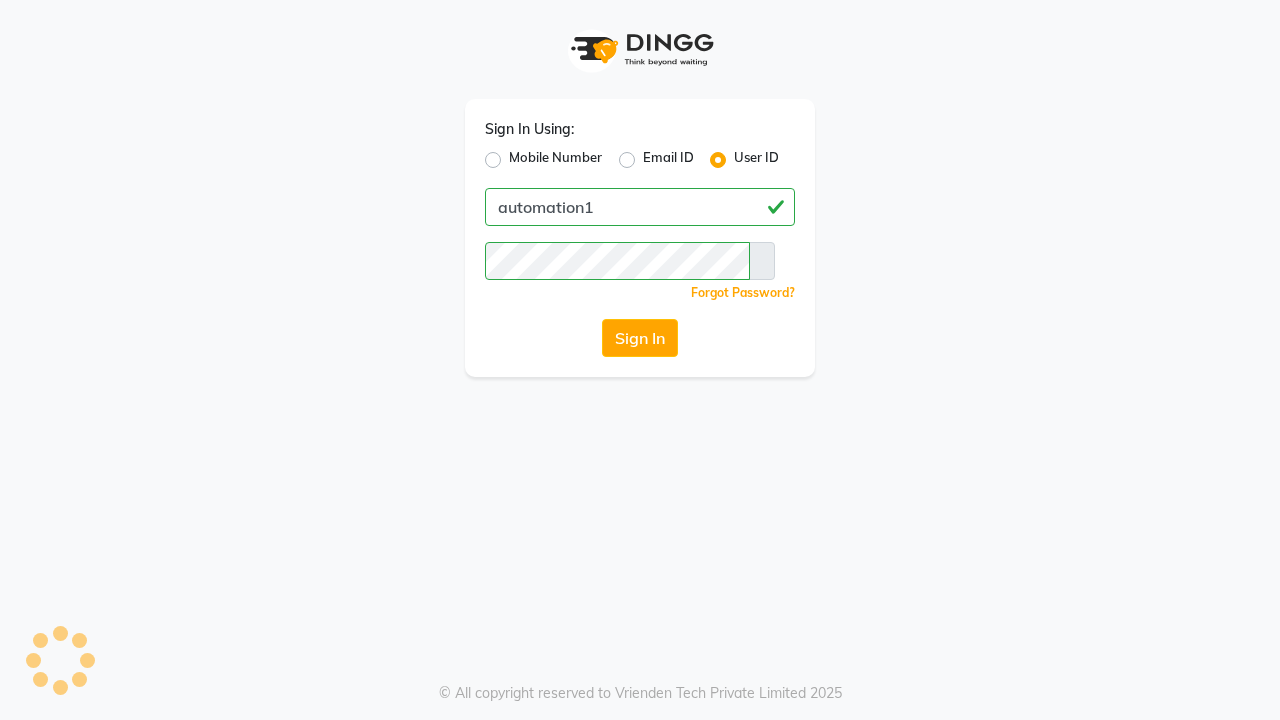 scroll, scrollTop: 0, scrollLeft: 0, axis: both 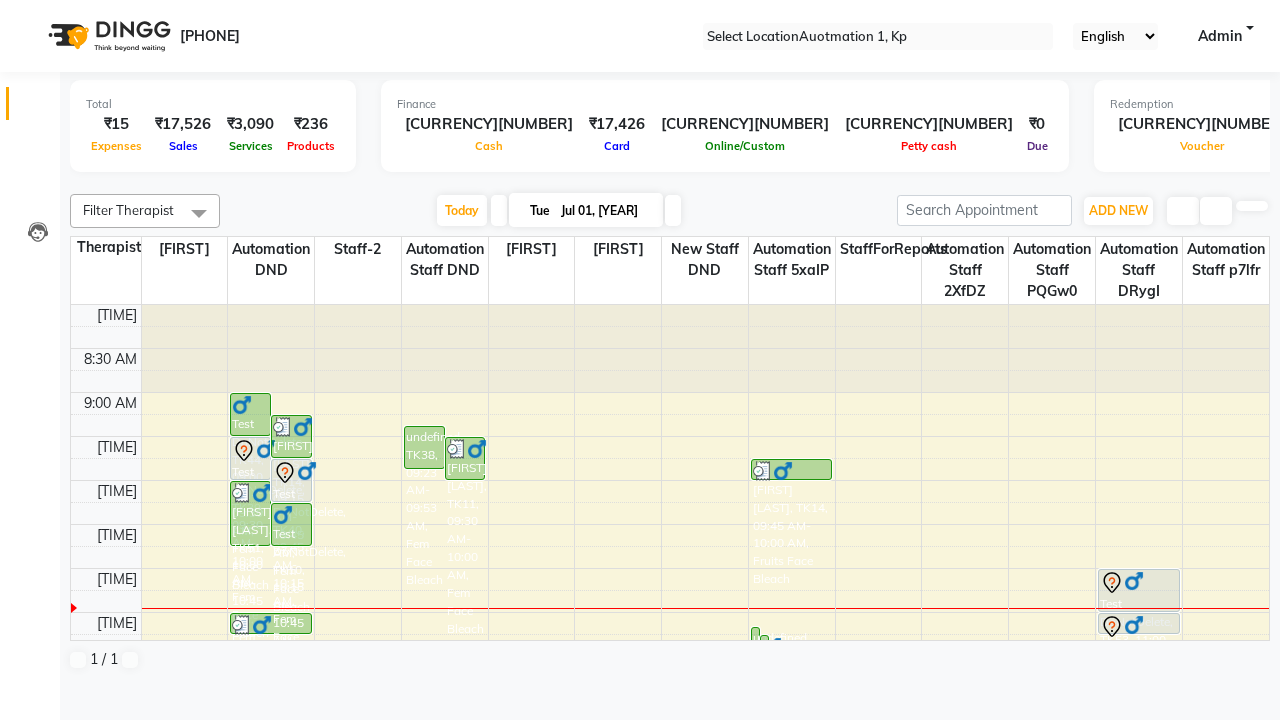 click at bounding box center (31, 8) 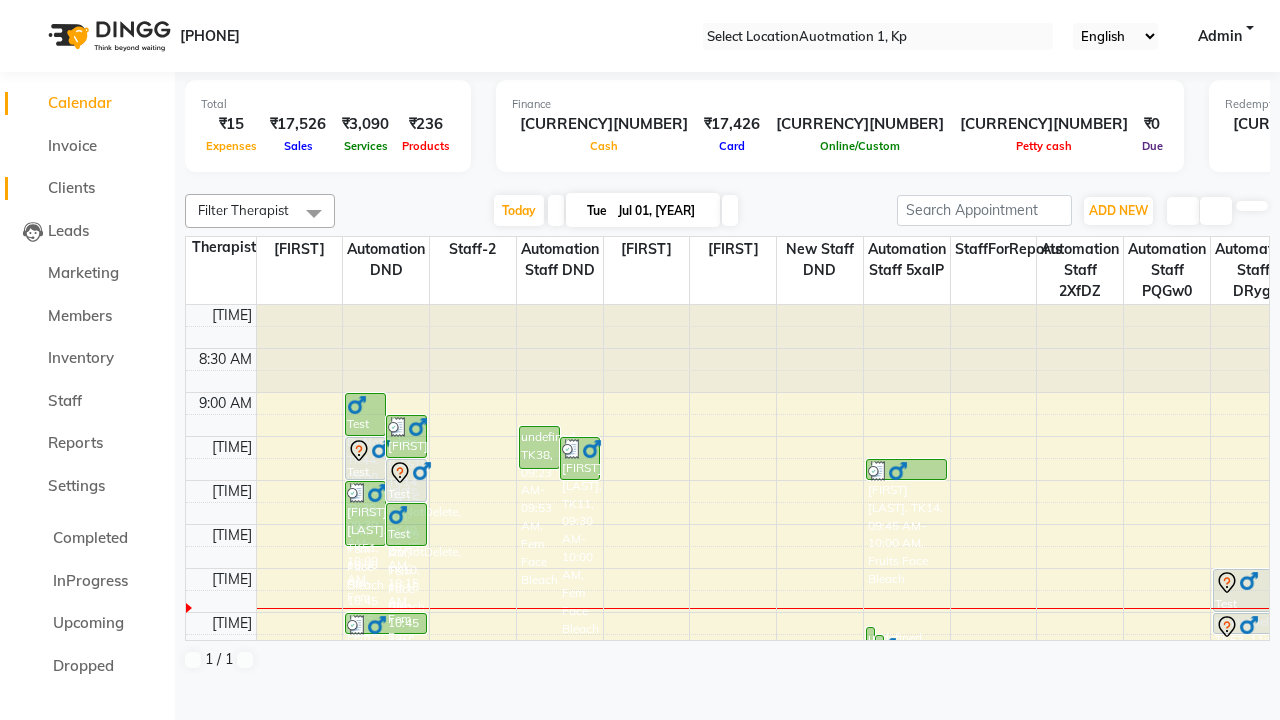 click on "Clients" at bounding box center [71, 187] 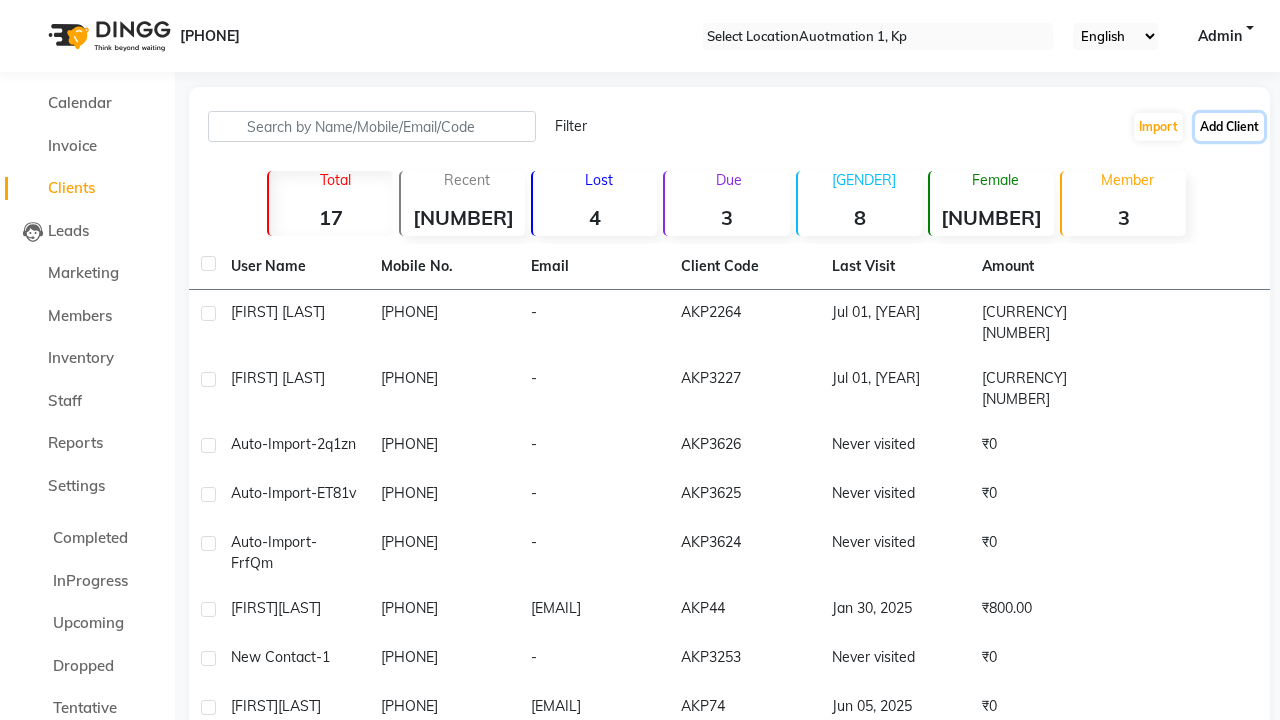 click on "Add Client" at bounding box center [1229, 127] 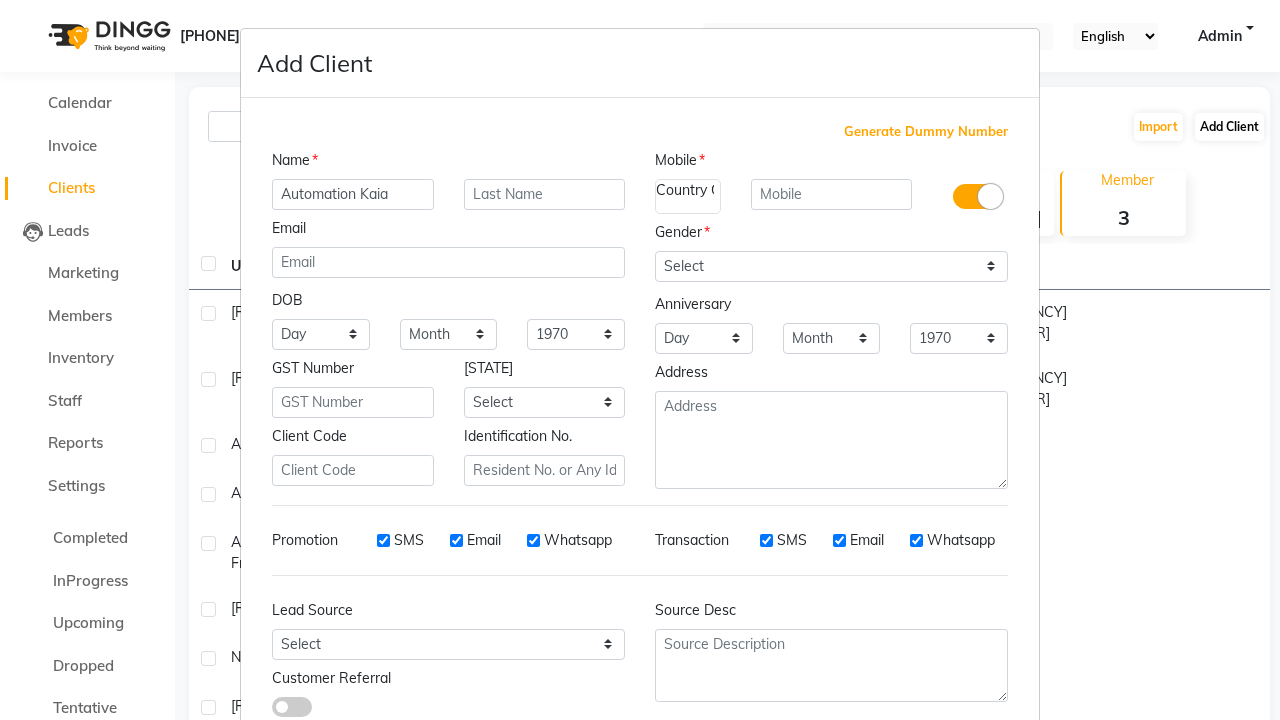 type on "Automation Kaia" 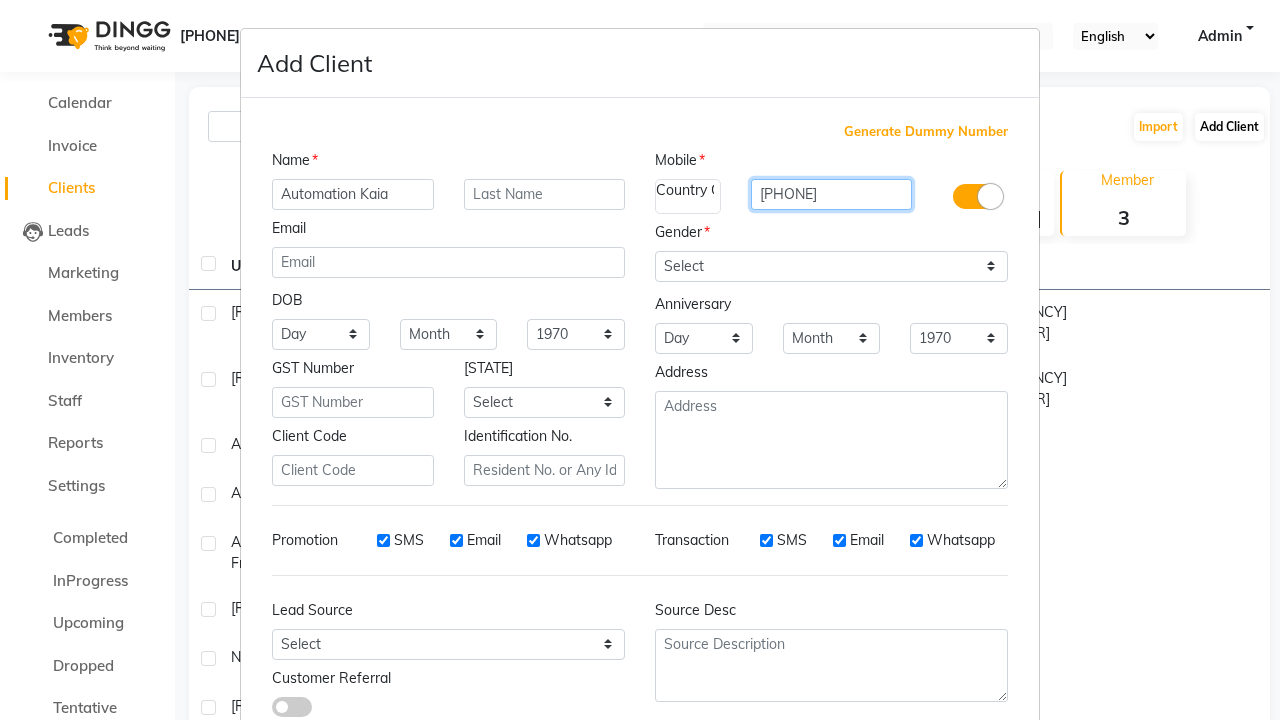 type on "[PHONE]" 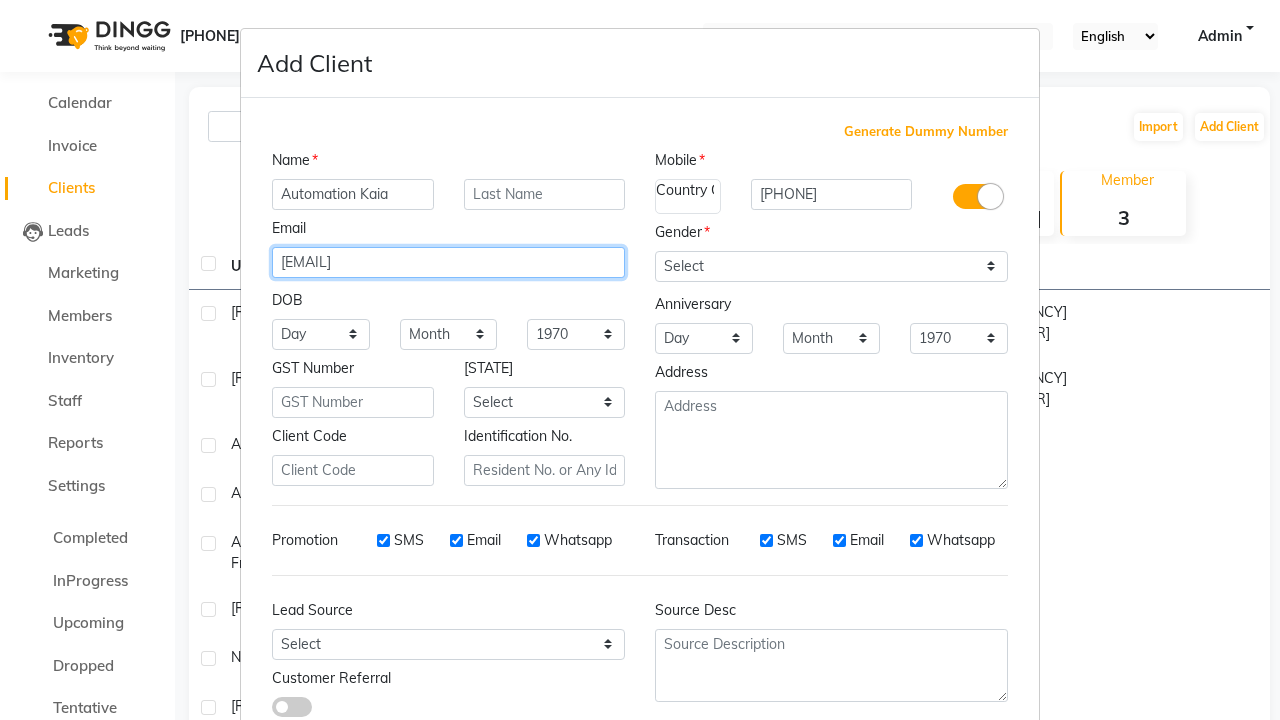 type on "[EMAIL]" 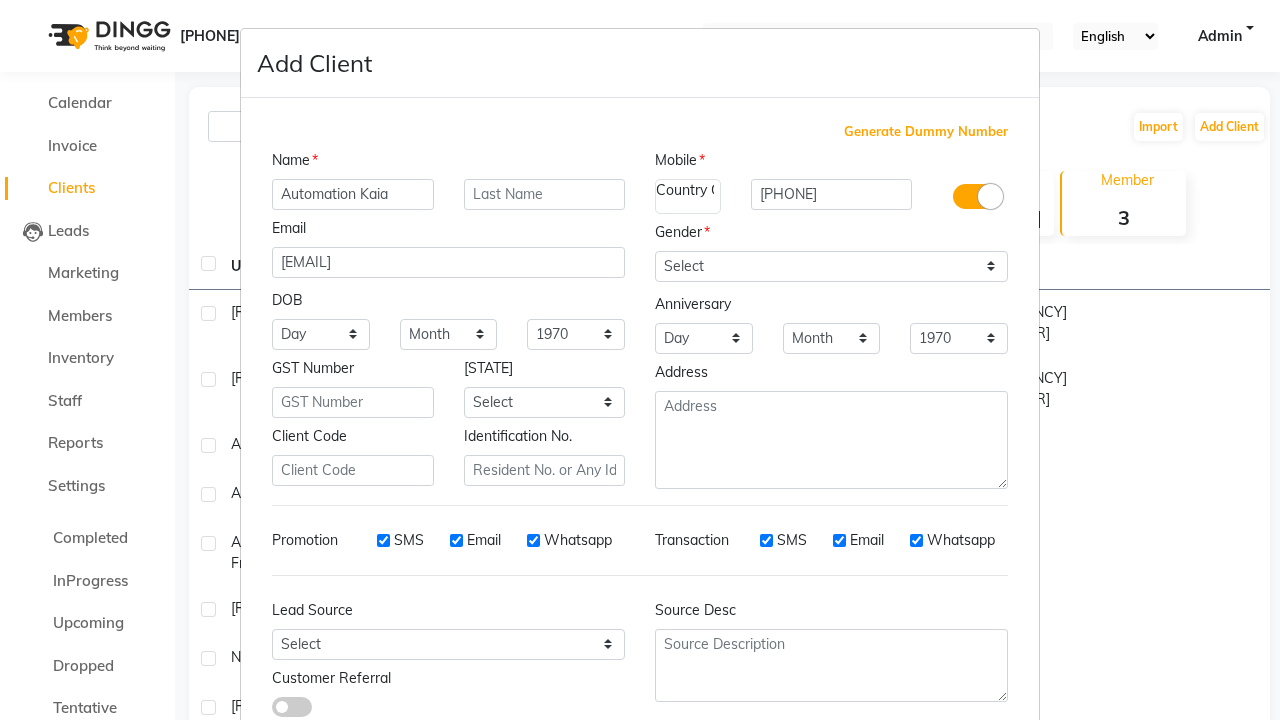 click on "Add" at bounding box center (910, 786) 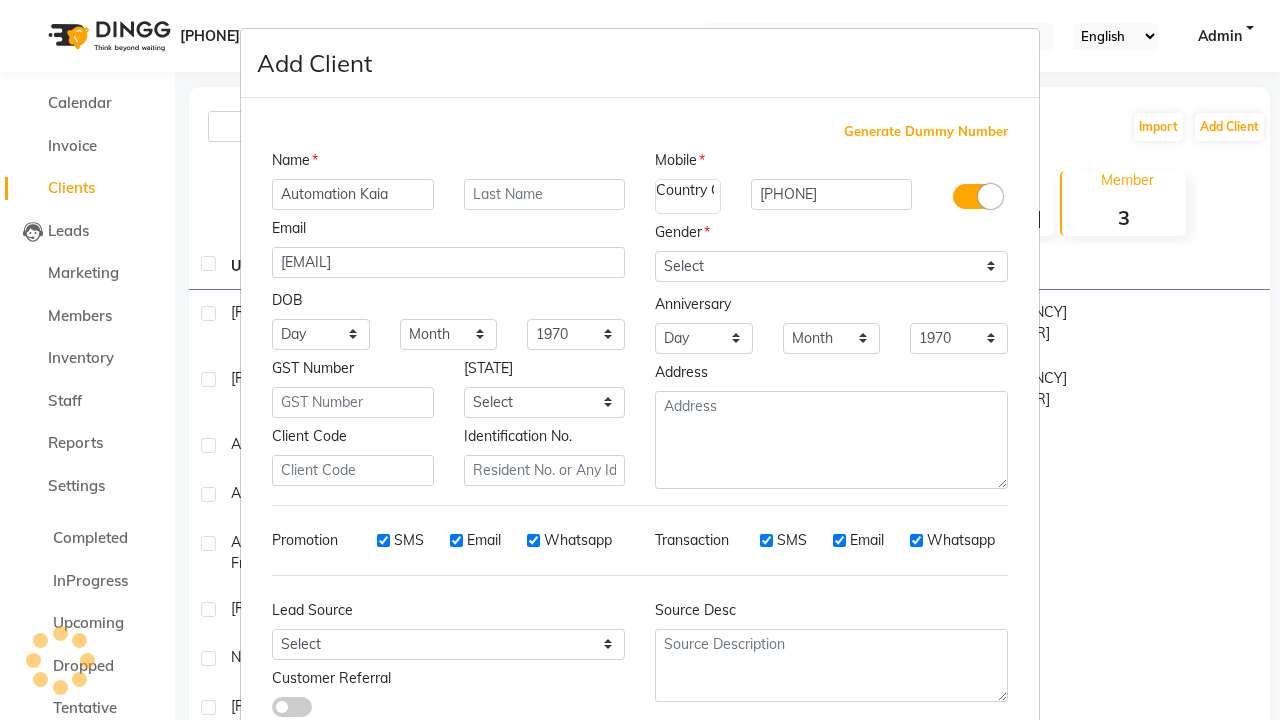 scroll, scrollTop: 129, scrollLeft: 0, axis: vertical 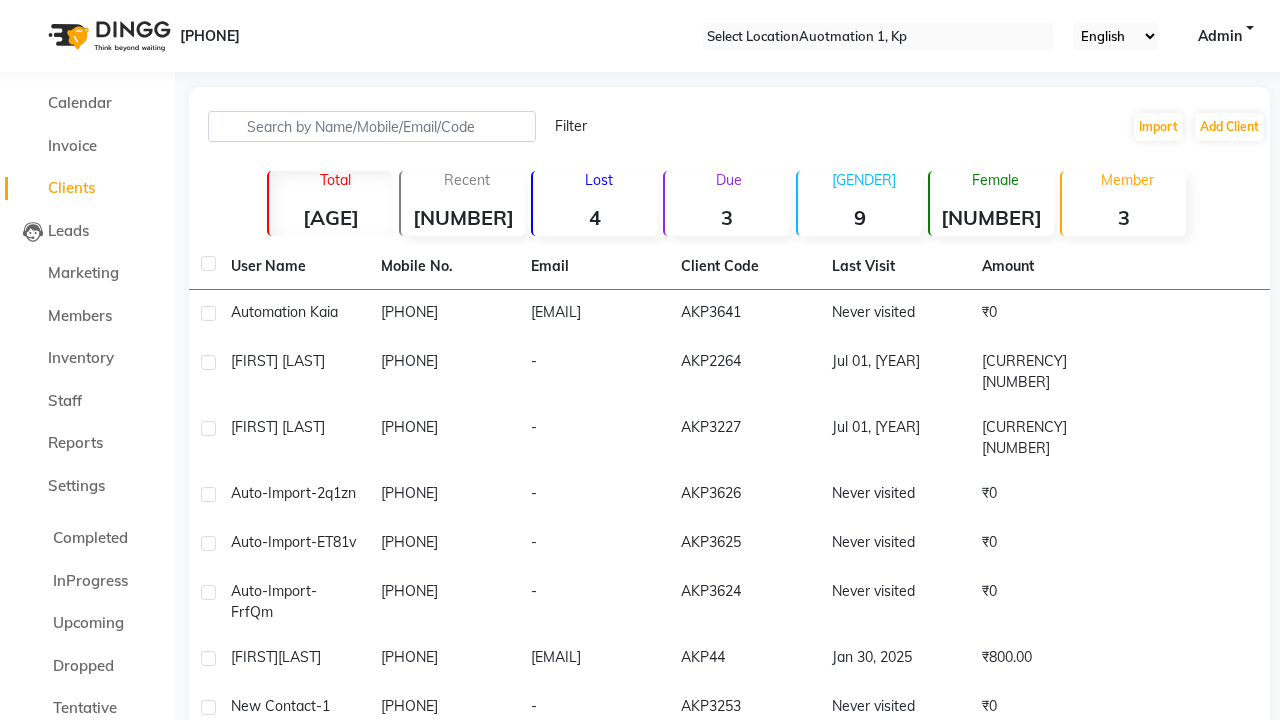 click on "Successfully created new user." at bounding box center [640, 948] 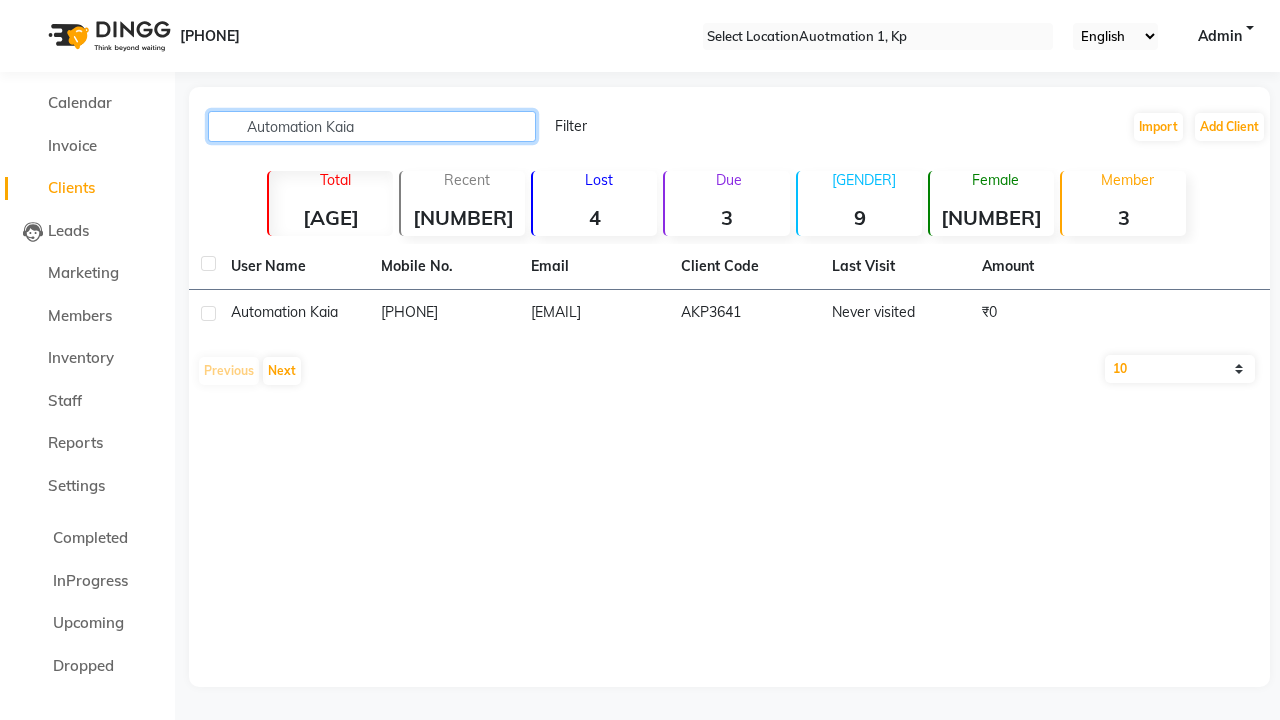 type on "Automation Kaia" 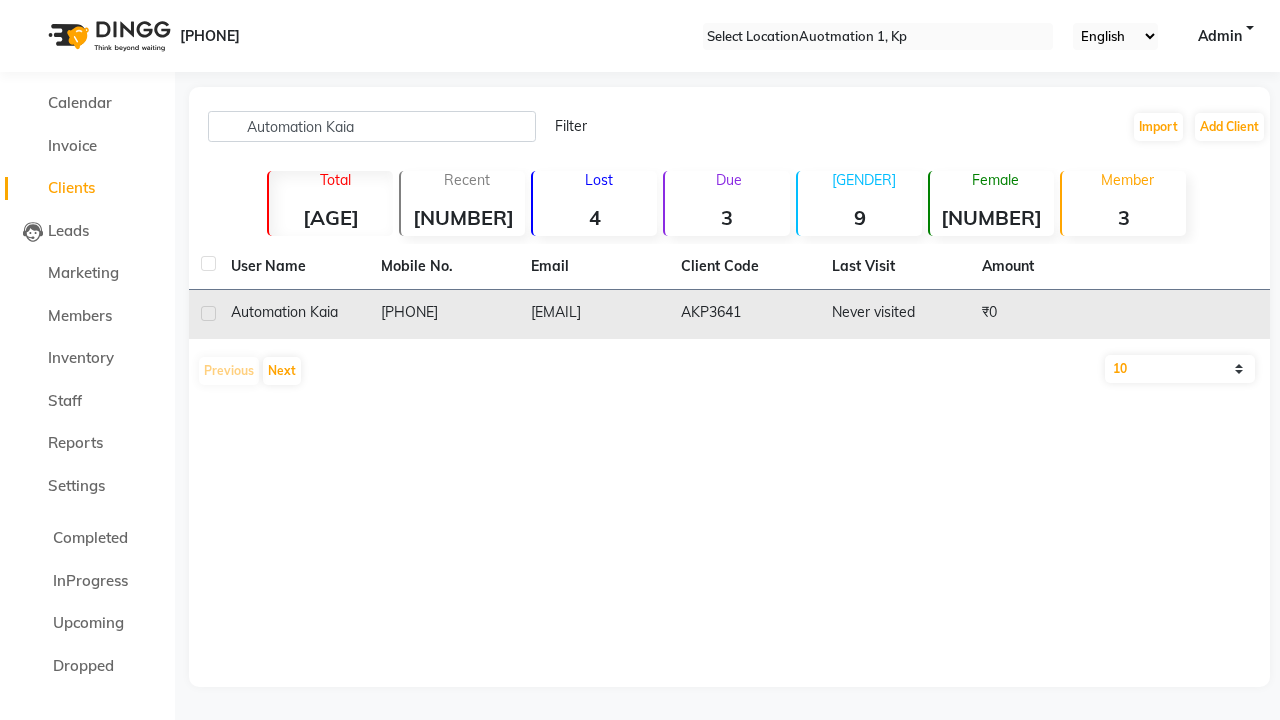 click on "AKP3641" at bounding box center [744, 314] 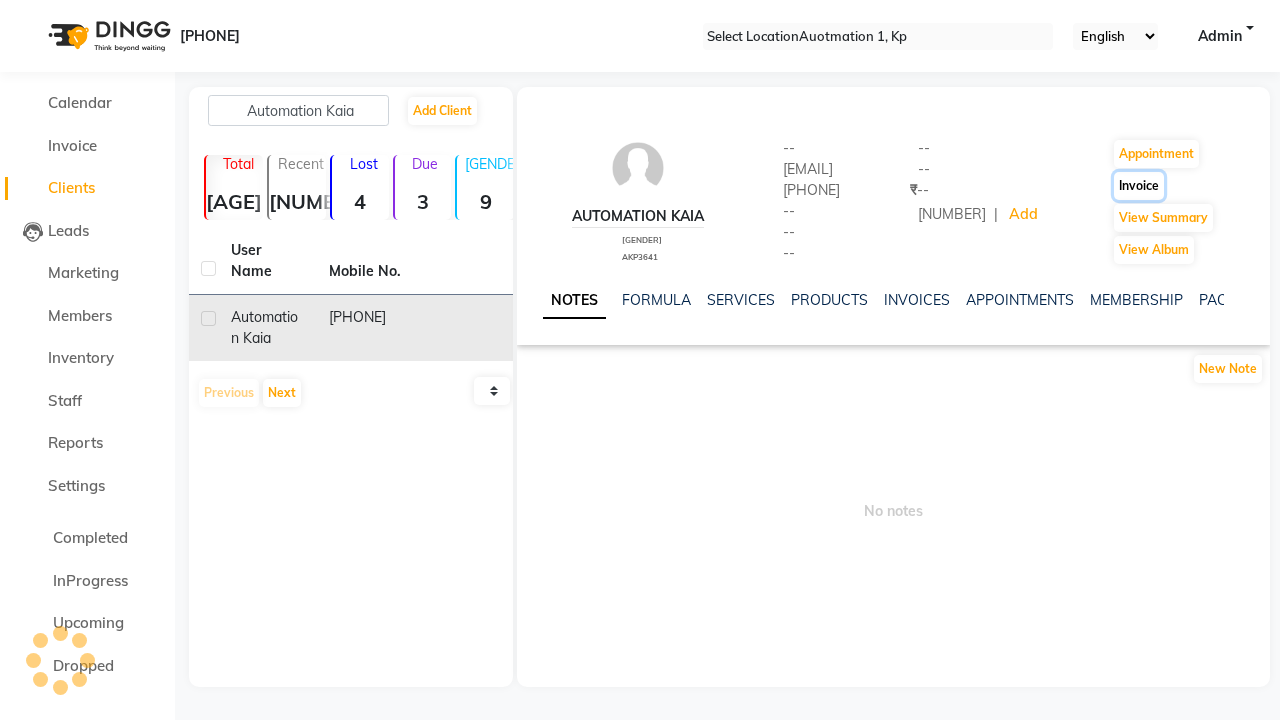 click on "Invoice" at bounding box center (1156, 154) 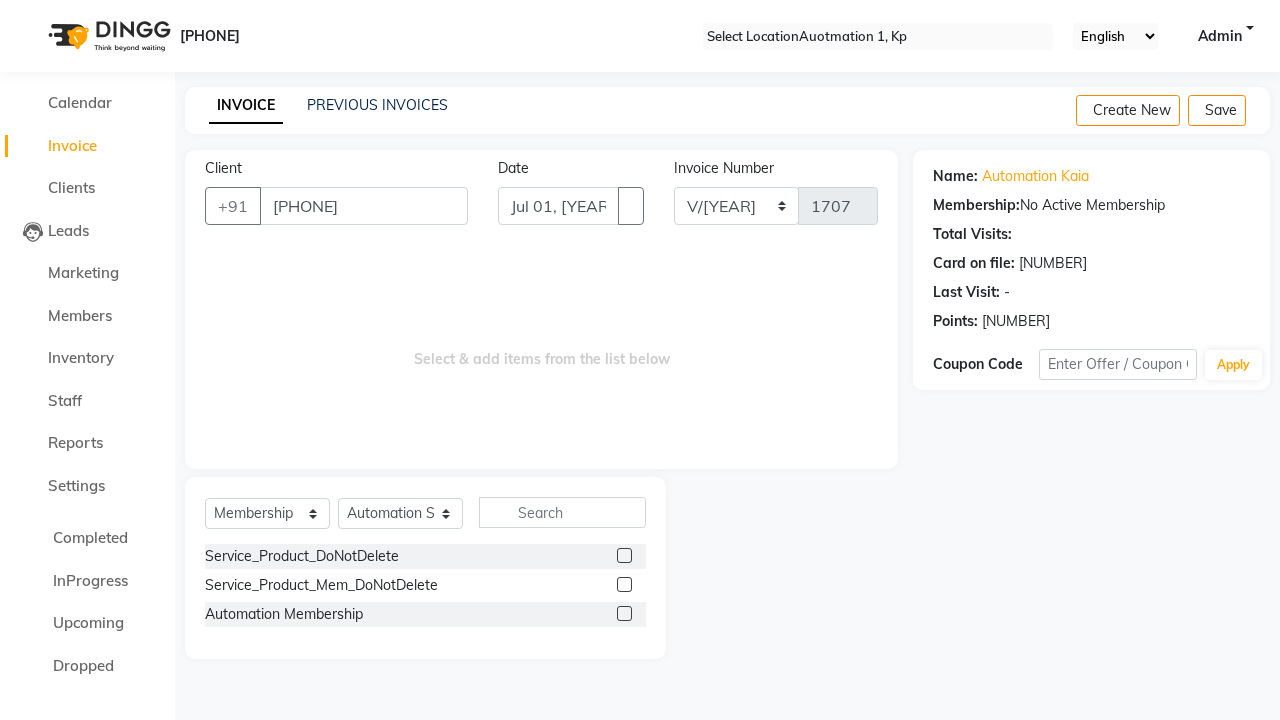 click at bounding box center (624, 555) 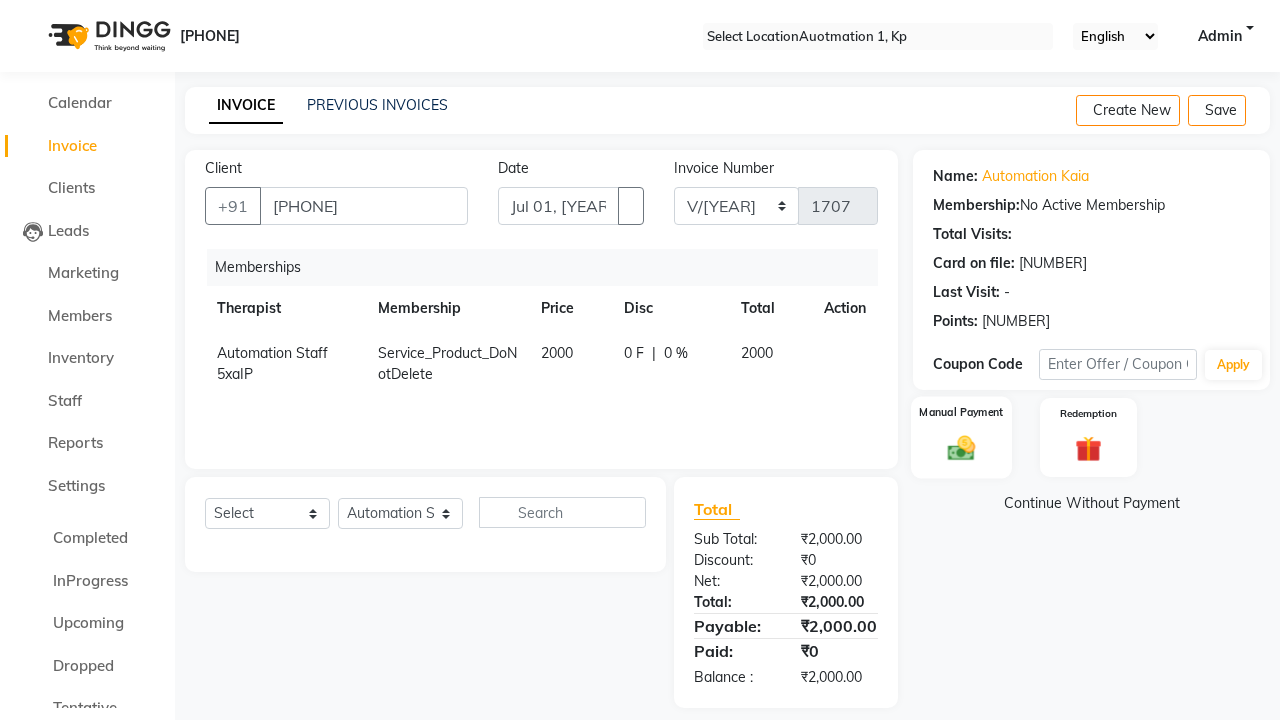 click at bounding box center [962, 448] 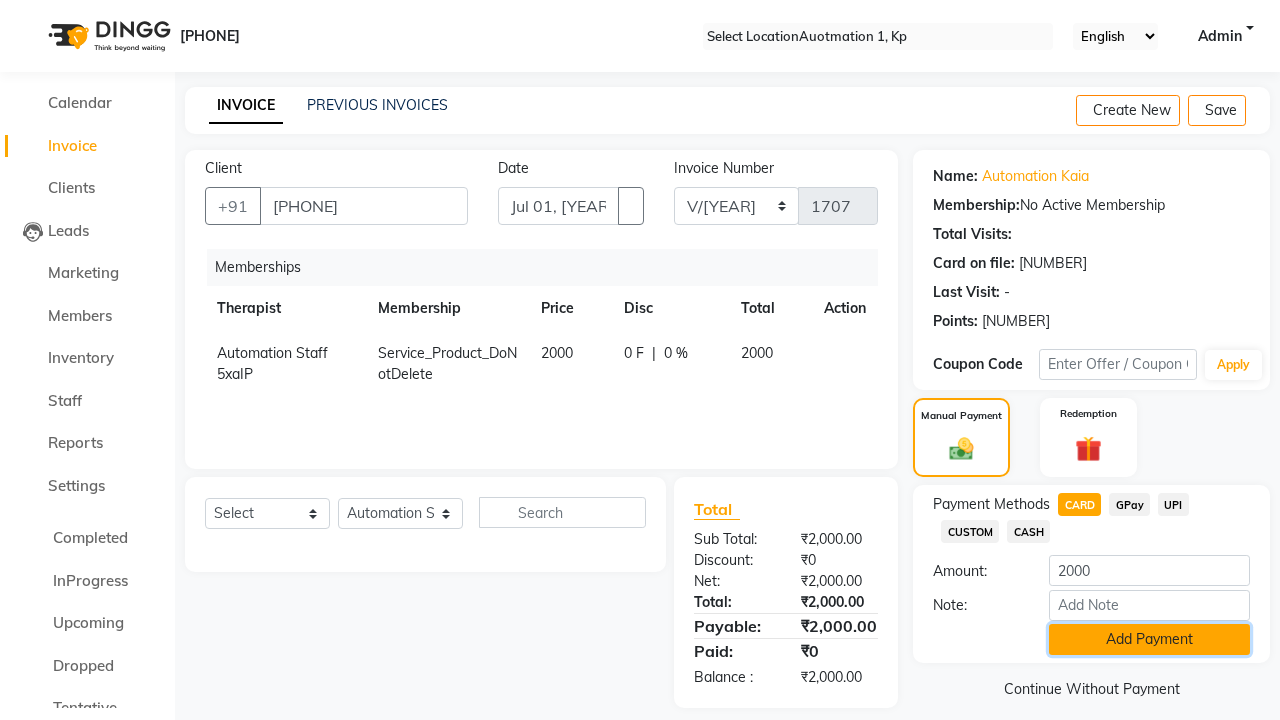 click on "Add Payment" at bounding box center (1149, 639) 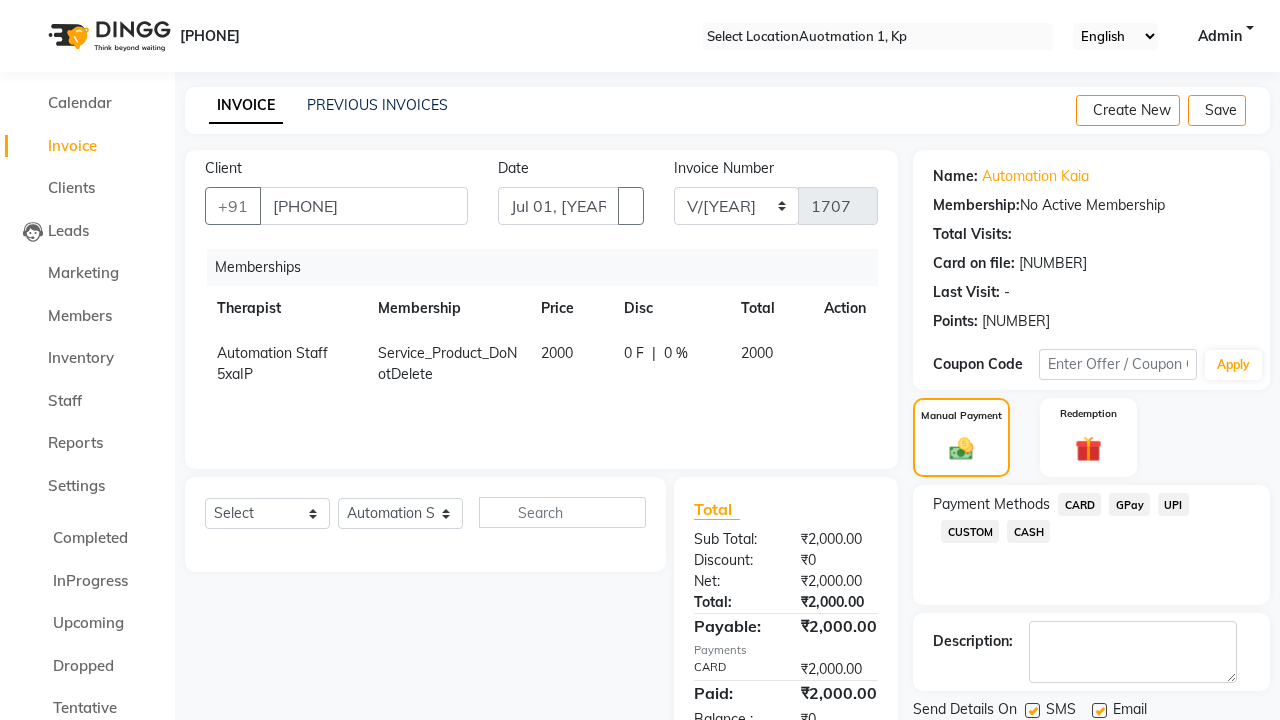 click at bounding box center (1032, 710) 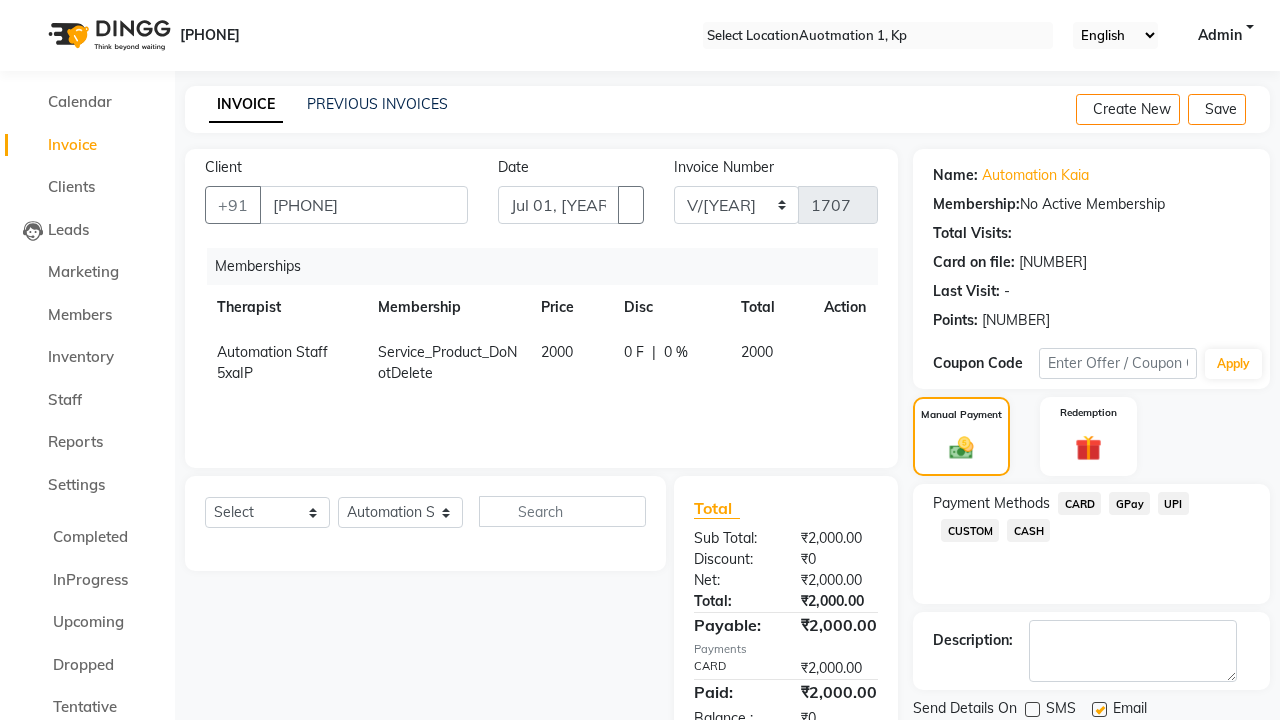 click at bounding box center (1099, 709) 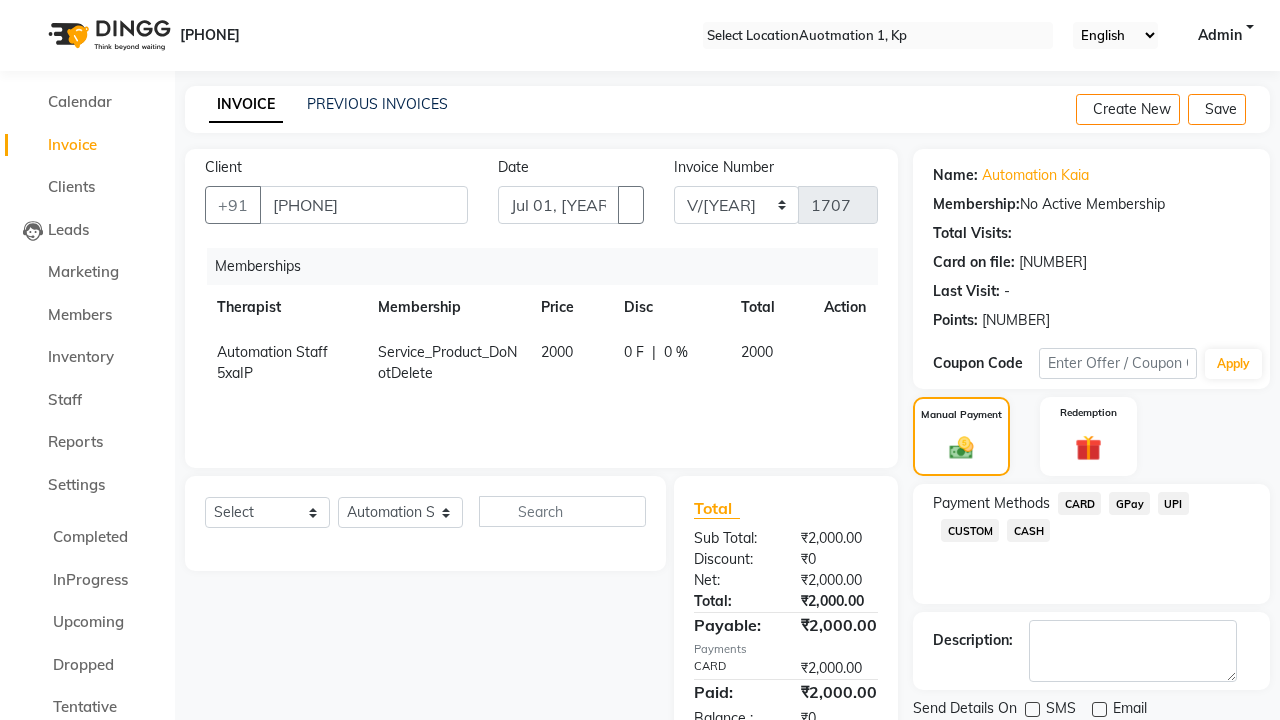 click on "Checkout" at bounding box center [1091, 742] 